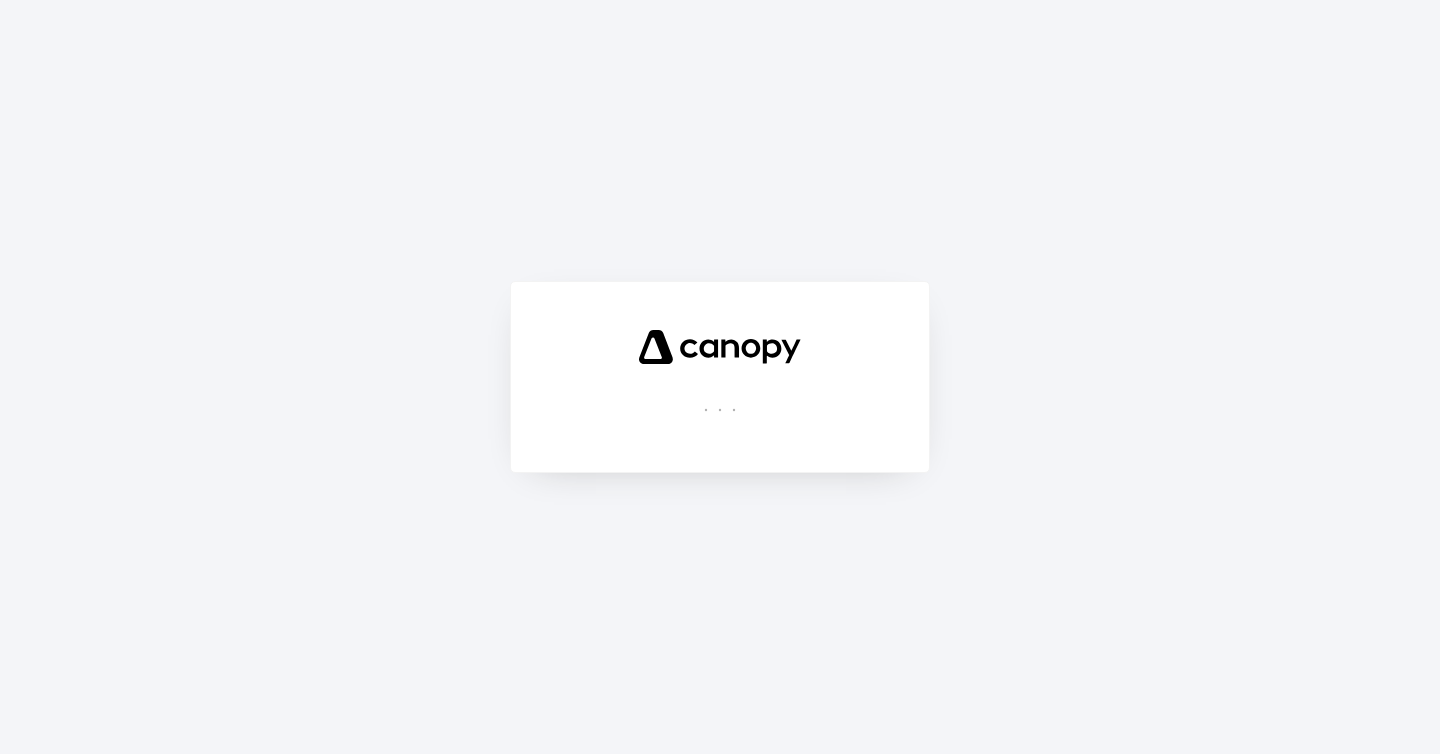 scroll, scrollTop: 0, scrollLeft: 0, axis: both 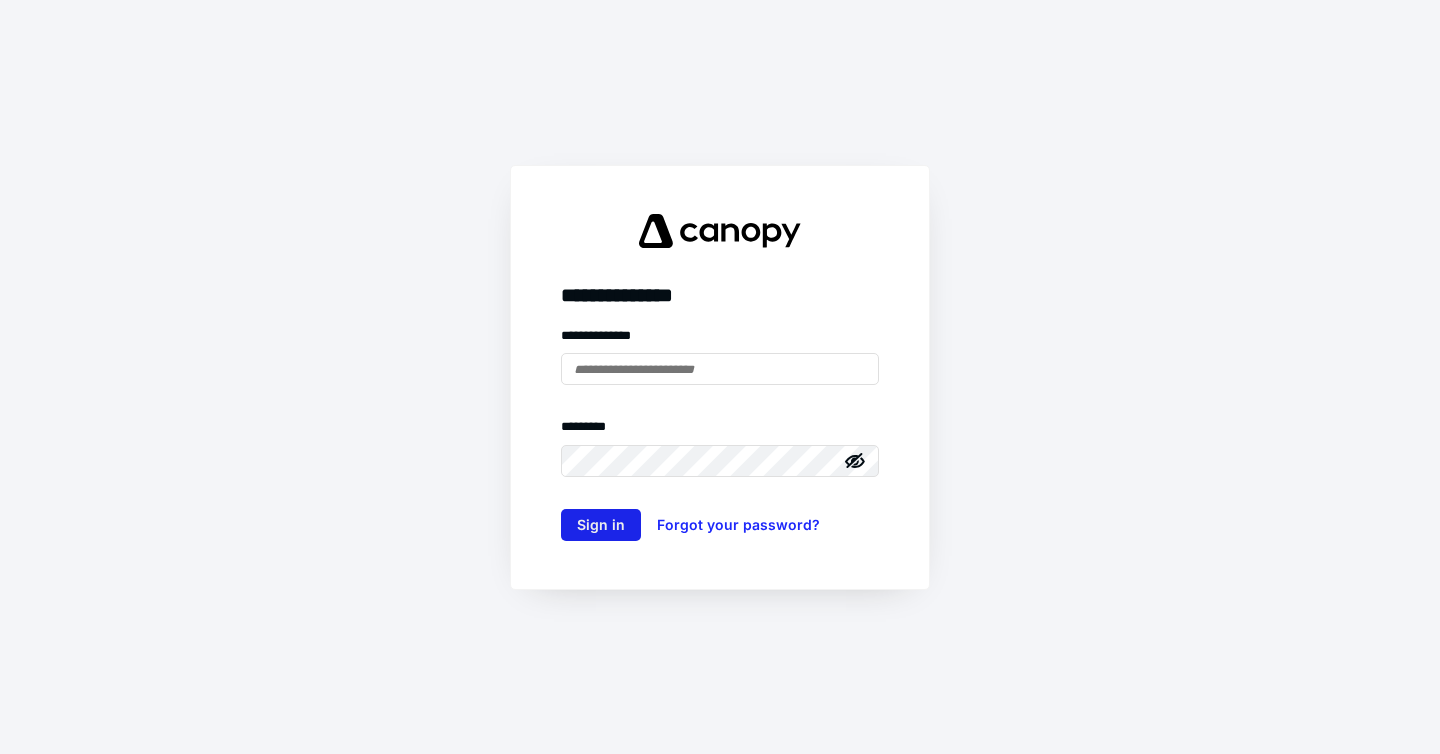 type on "**********" 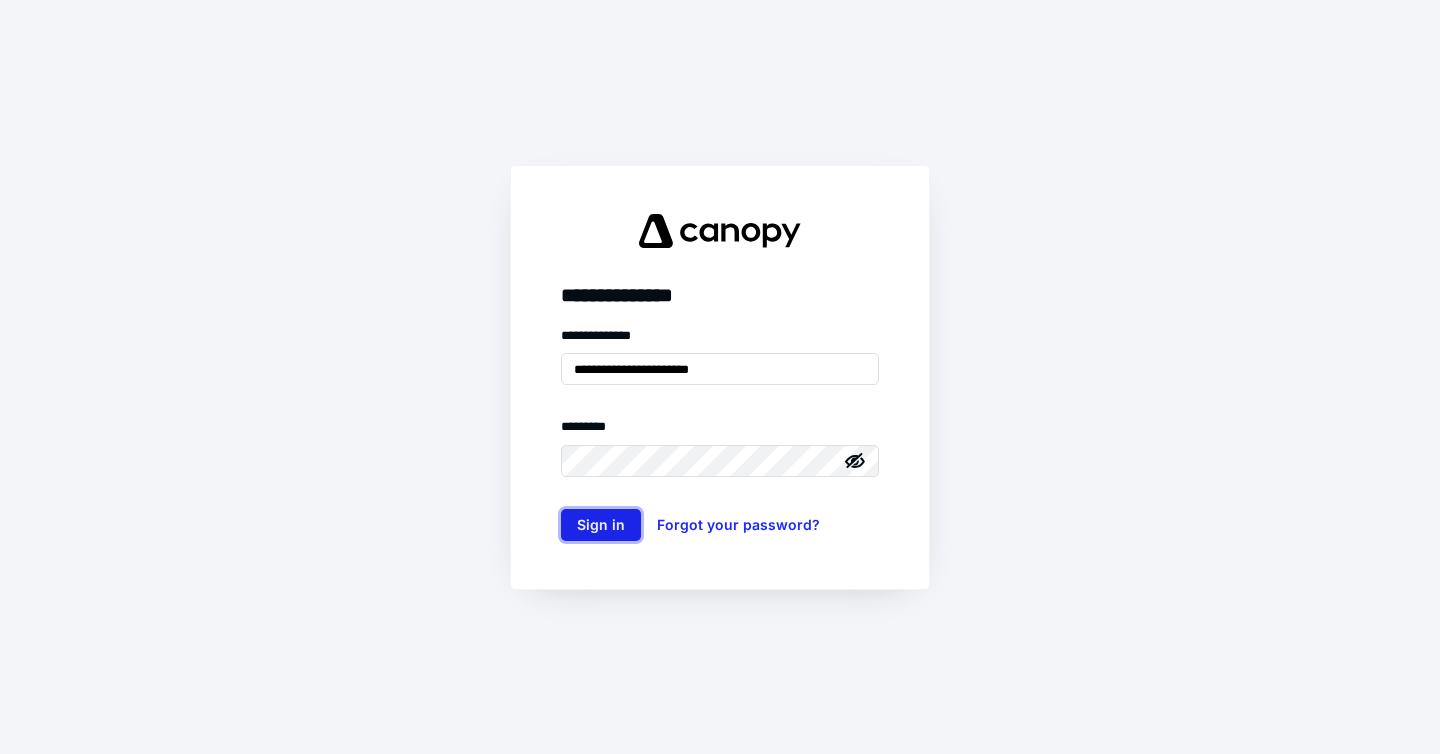 click on "Sign in" at bounding box center [601, 525] 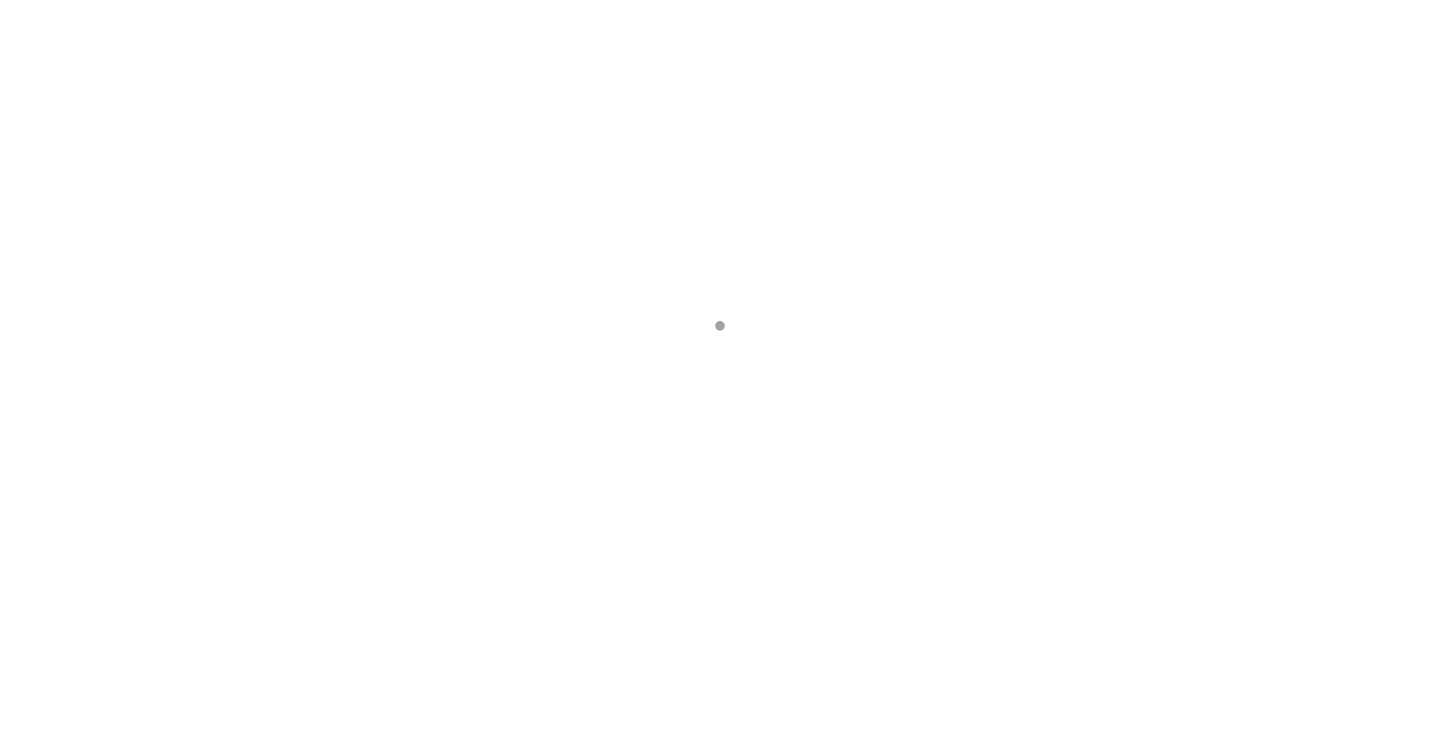 scroll, scrollTop: 0, scrollLeft: 0, axis: both 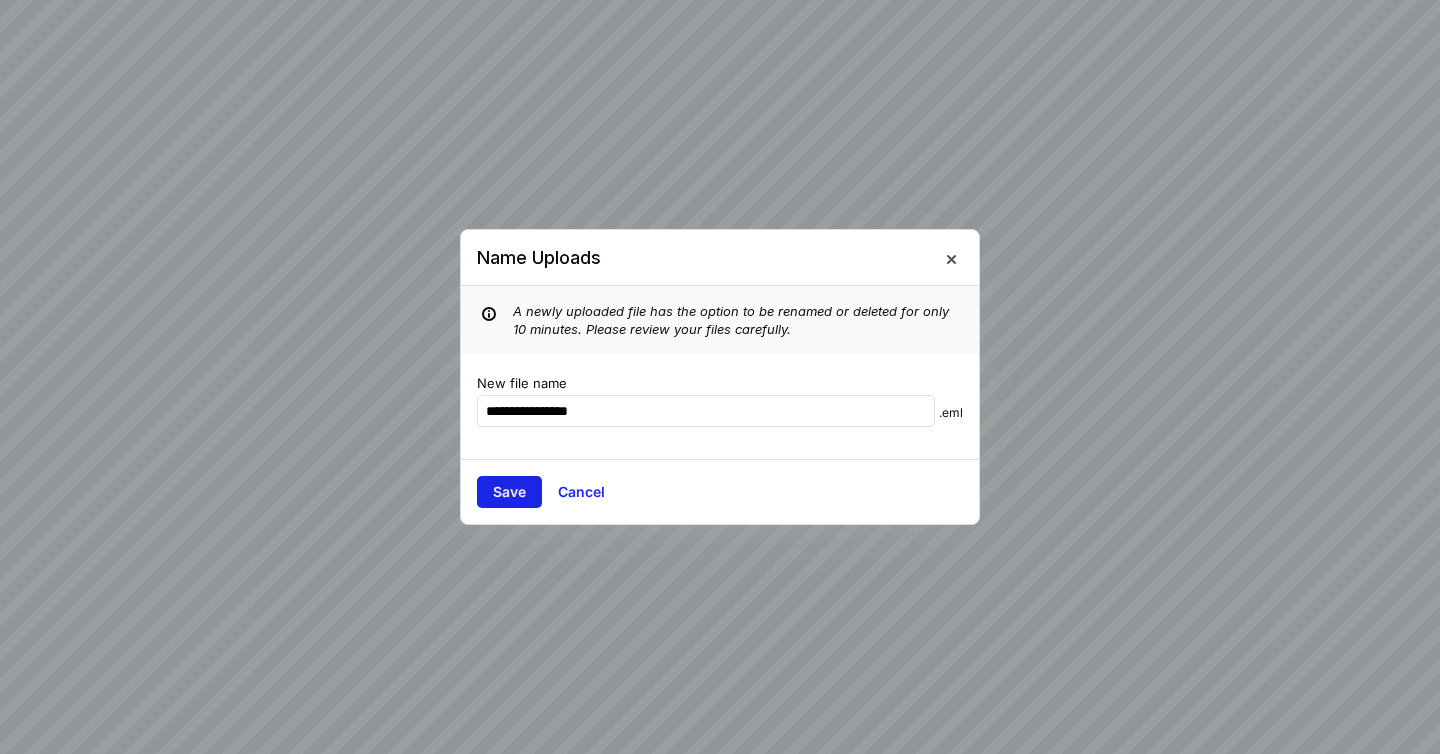 click on "Save" at bounding box center (509, 492) 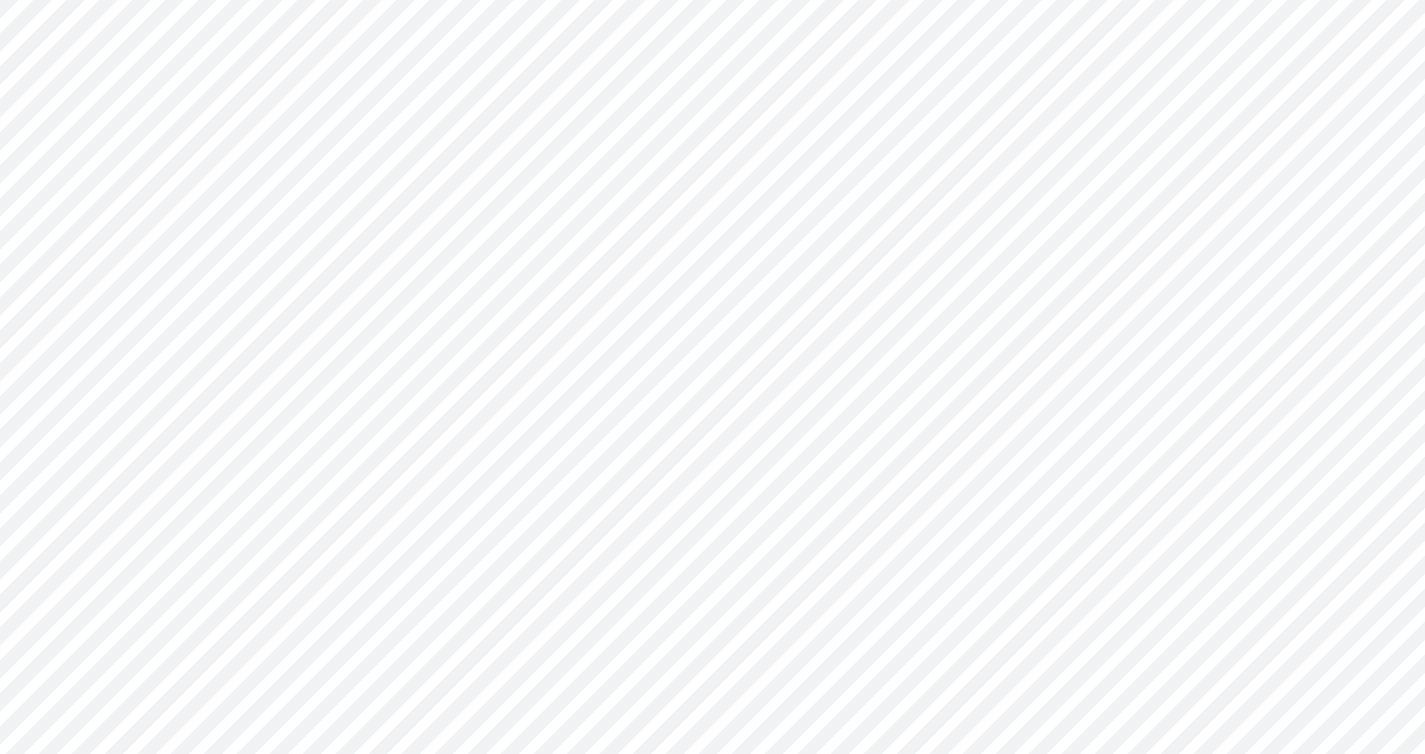 click on "**********" at bounding box center (712, 602) 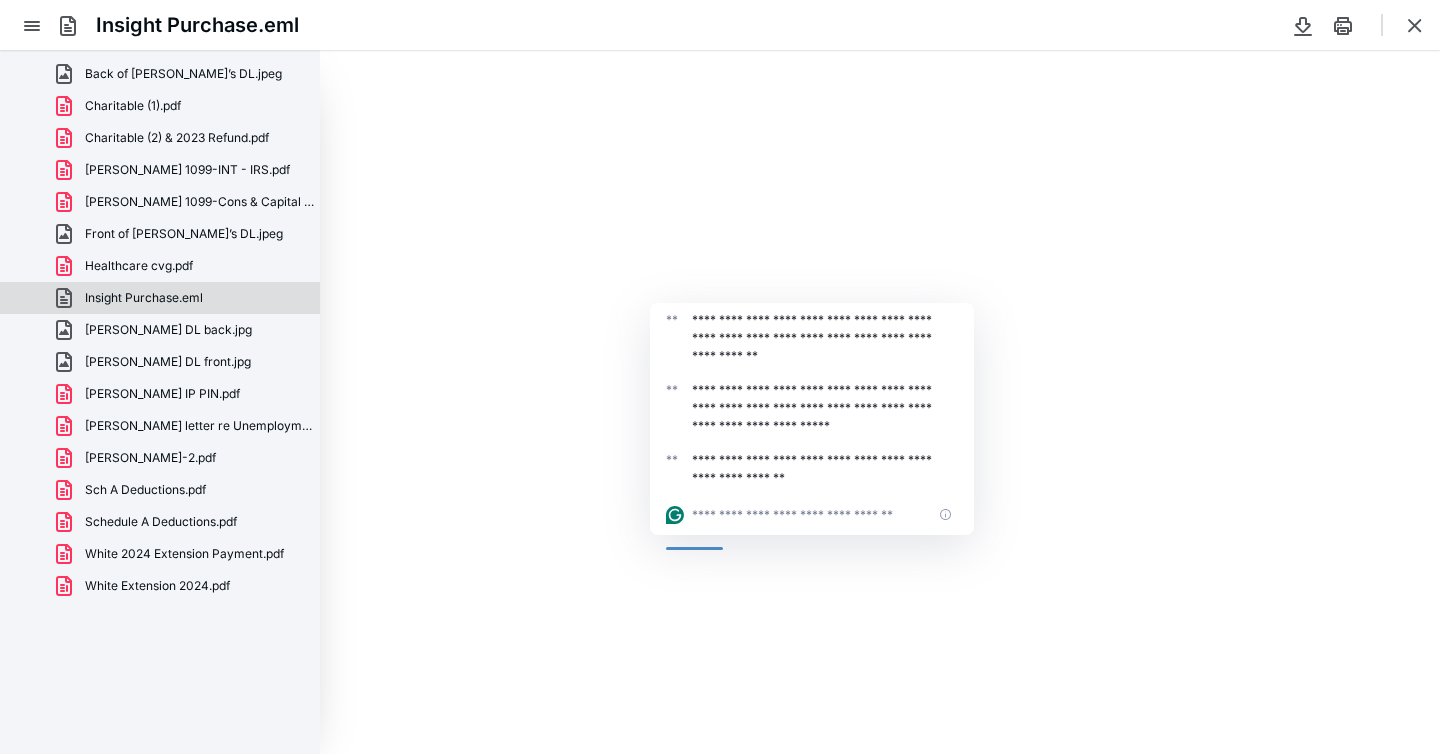 scroll, scrollTop: 0, scrollLeft: 0, axis: both 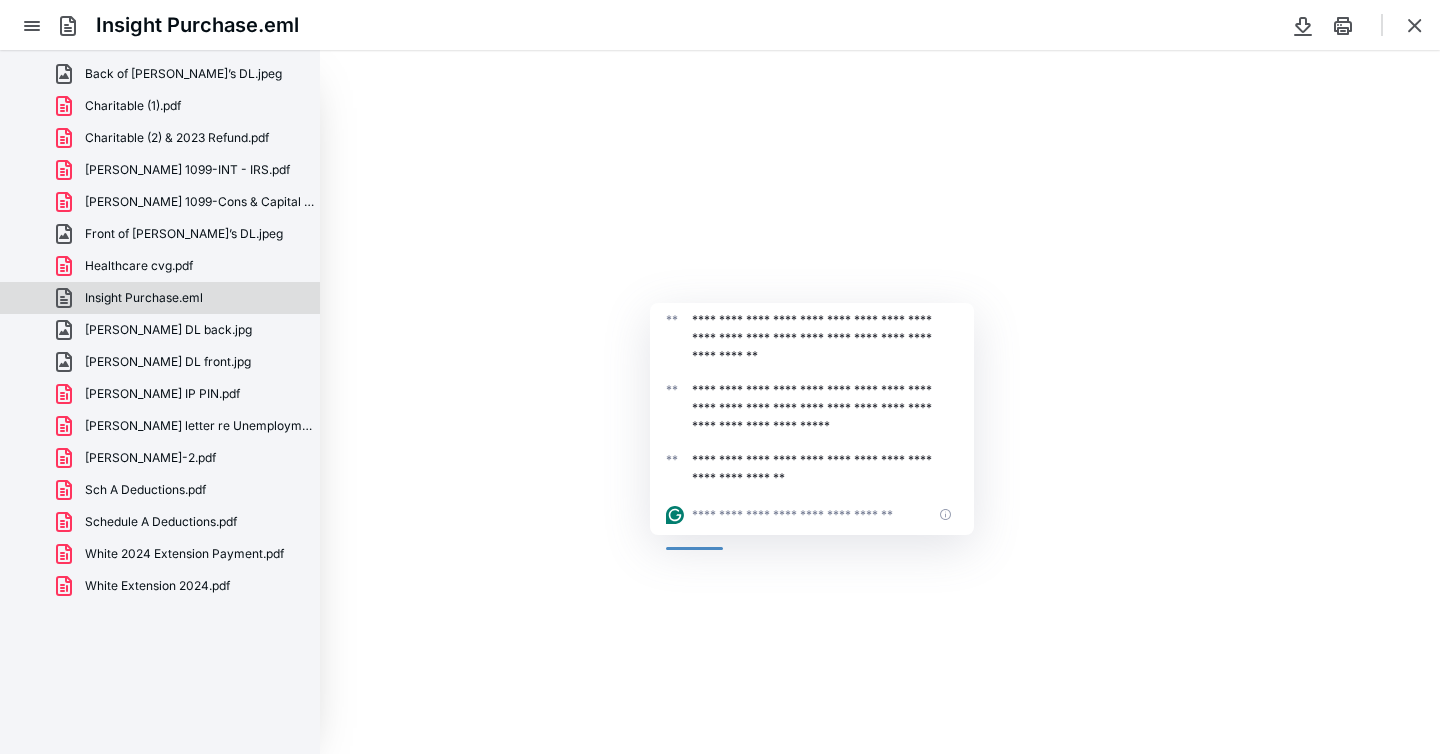 type on "79" 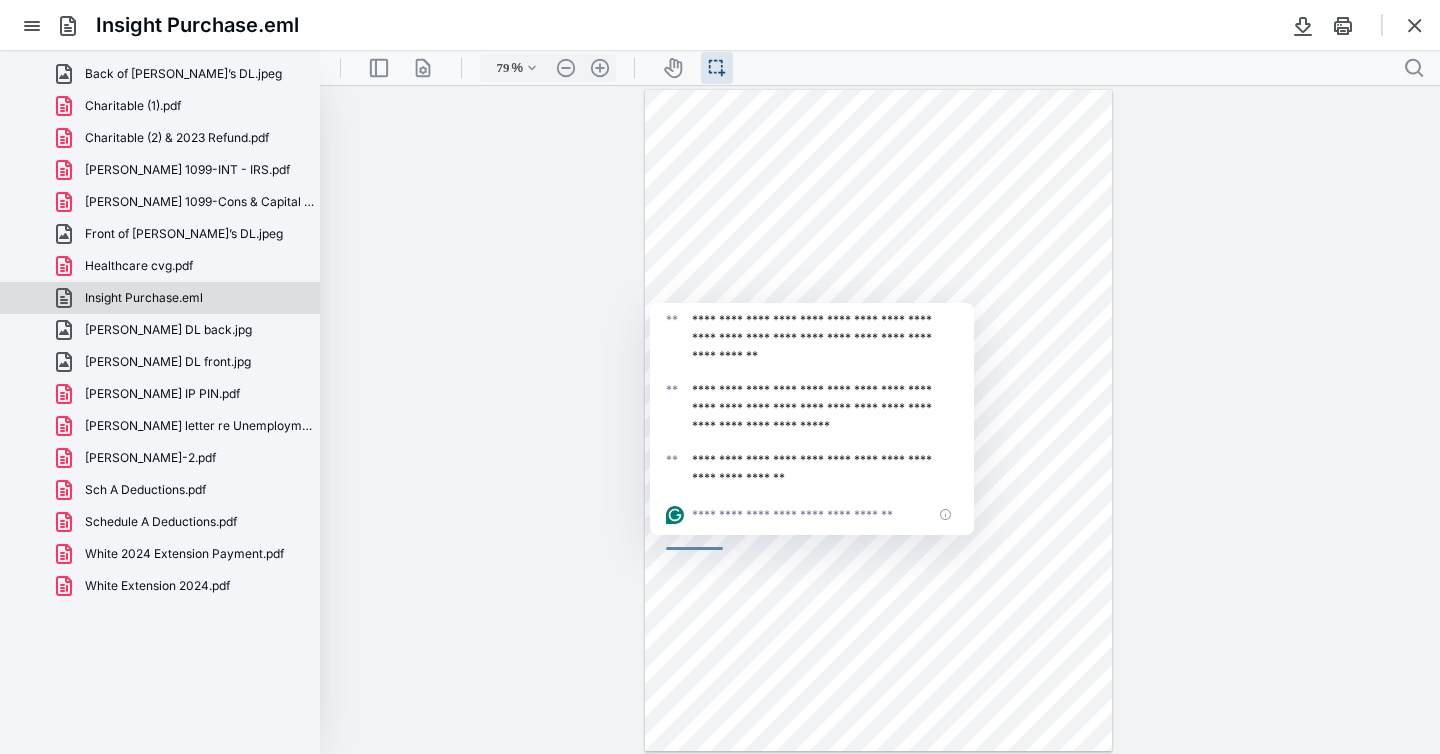 click on "**********" 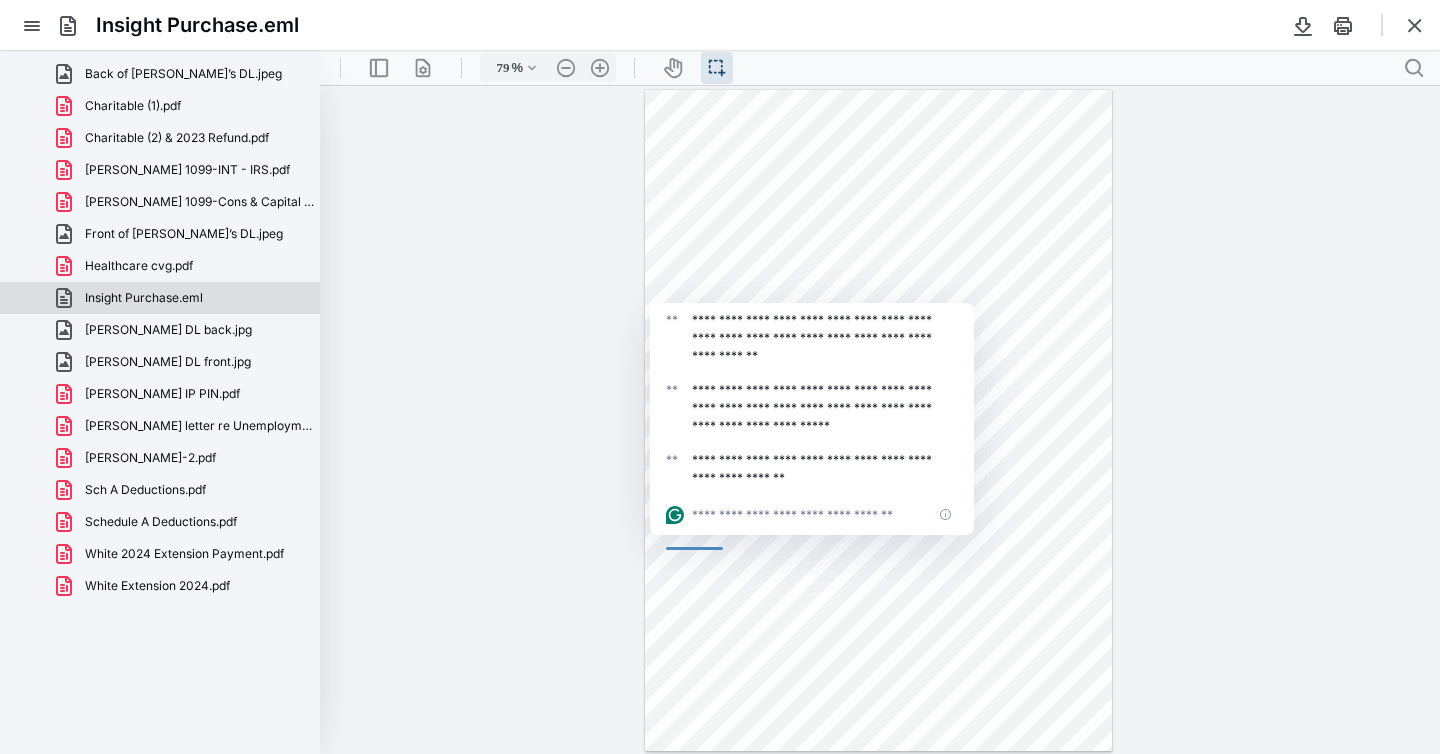 click 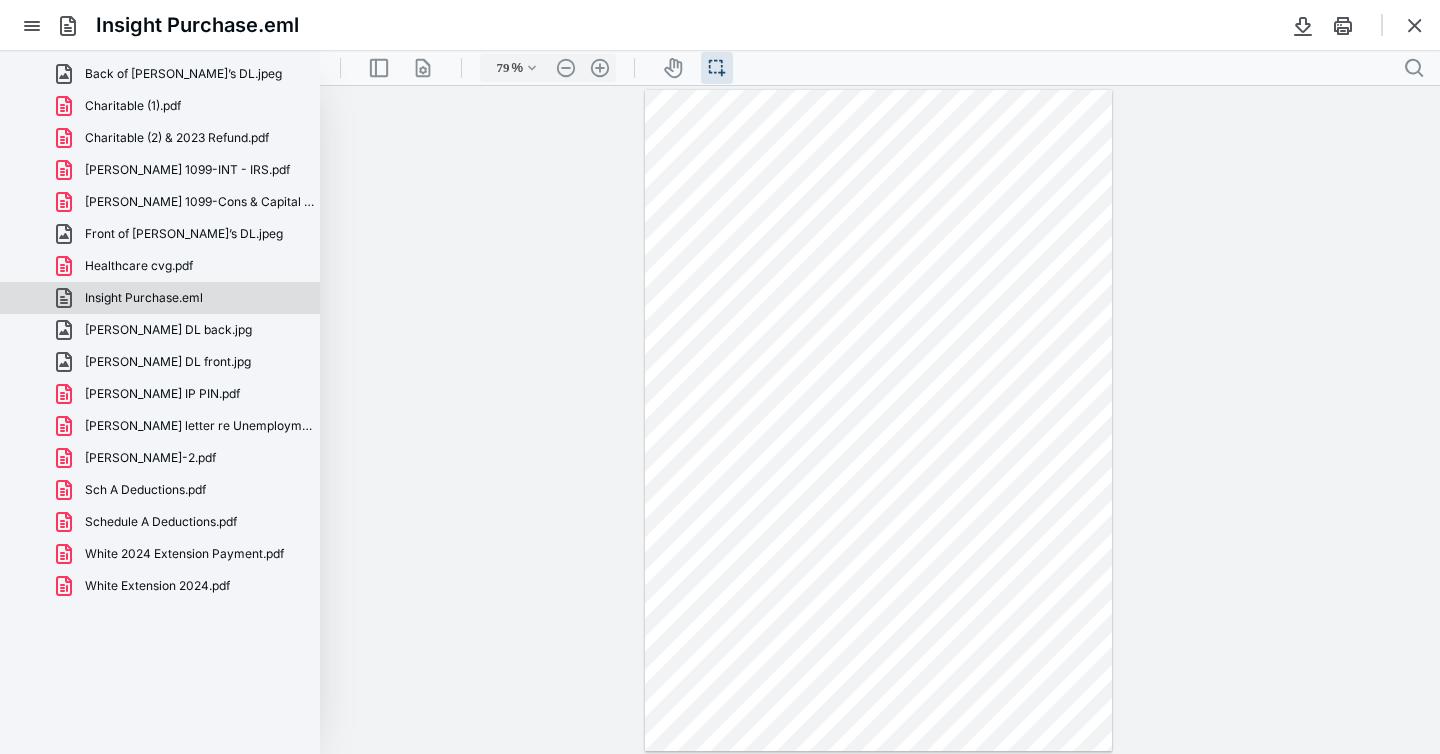 drag, startPoint x: 636, startPoint y: 77, endPoint x: 914, endPoint y: 230, distance: 317.3216 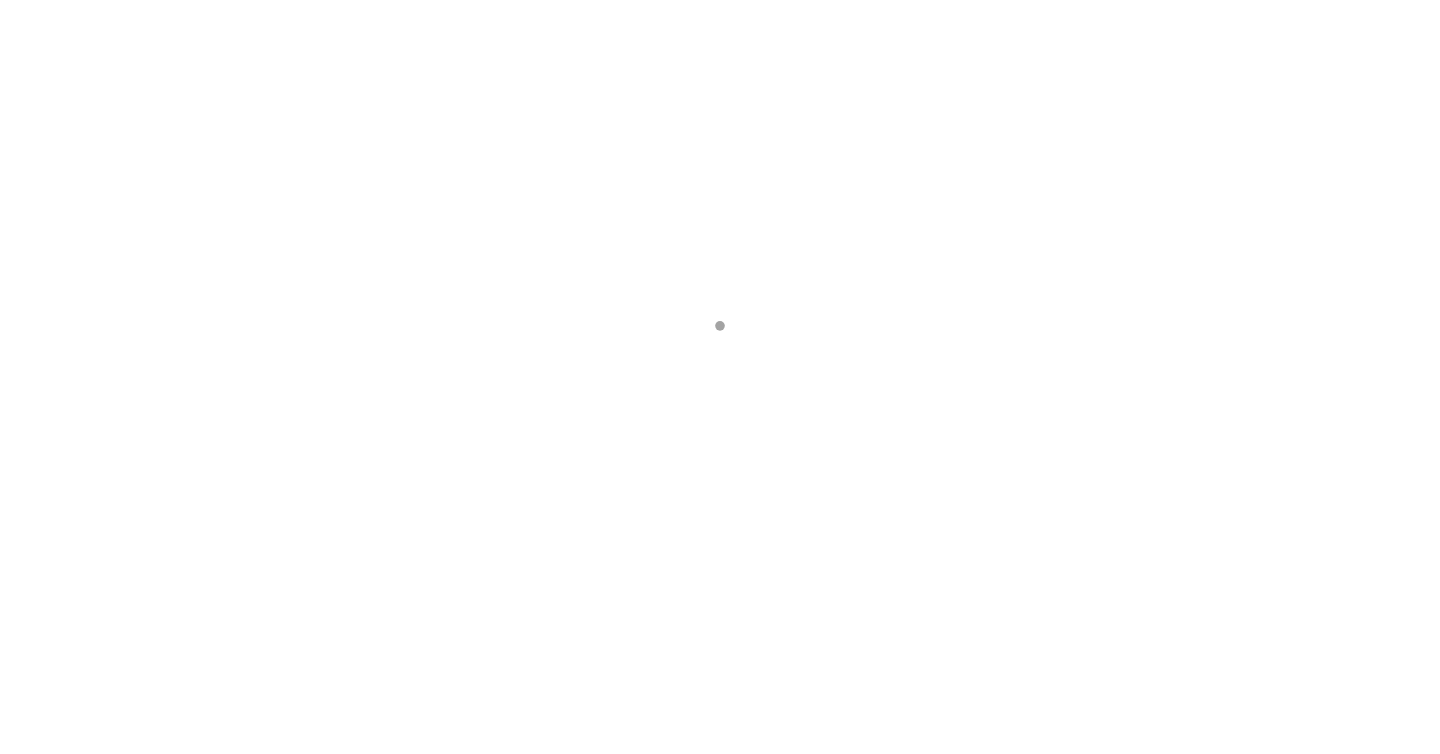 scroll, scrollTop: 0, scrollLeft: 0, axis: both 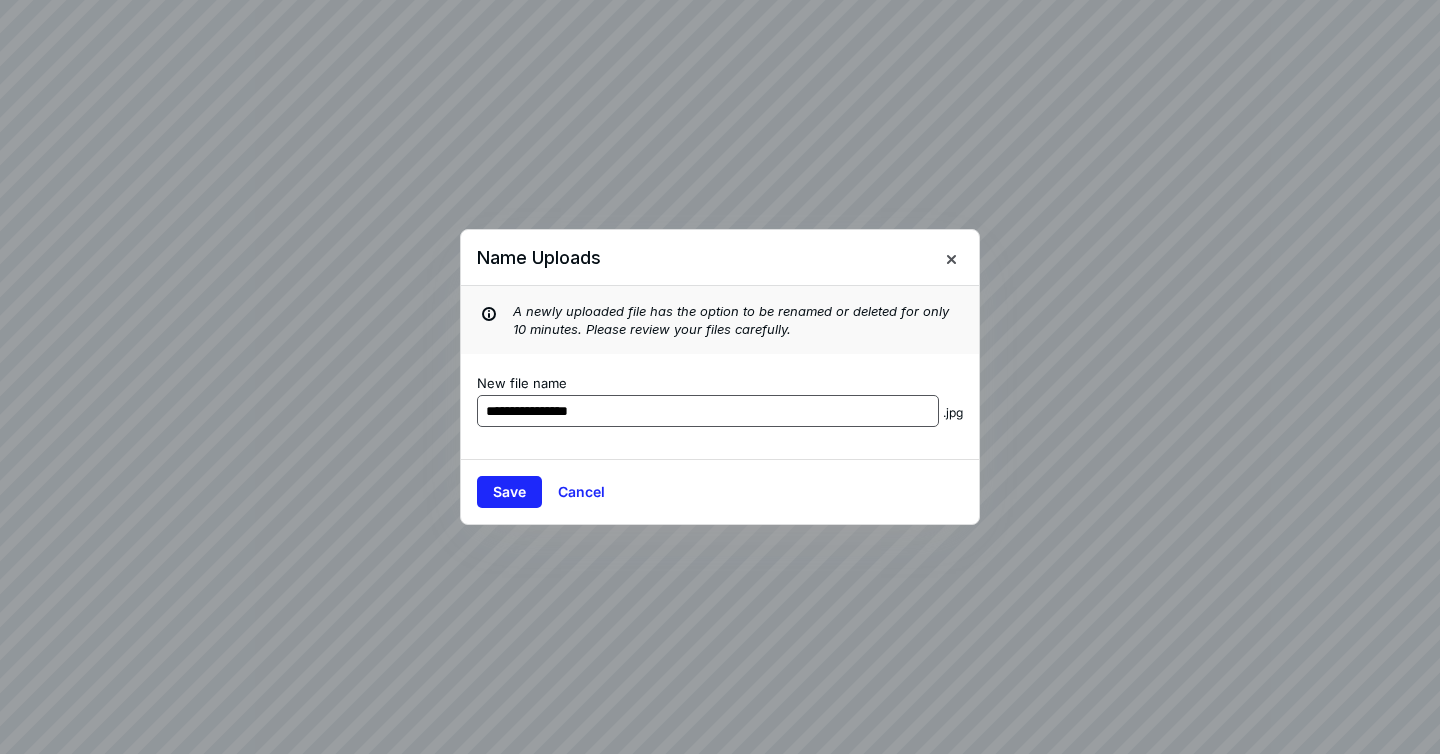 click on "**********" at bounding box center [708, 411] 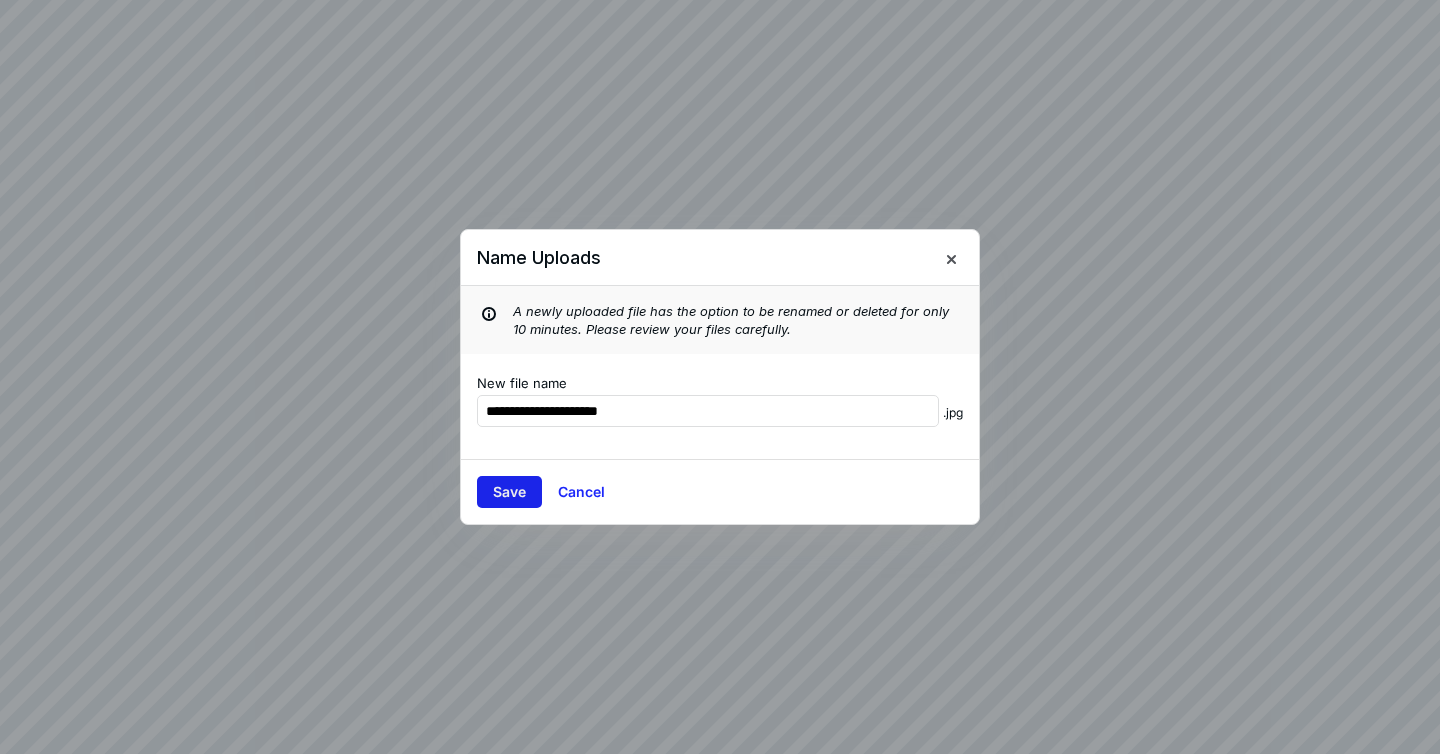 type on "**********" 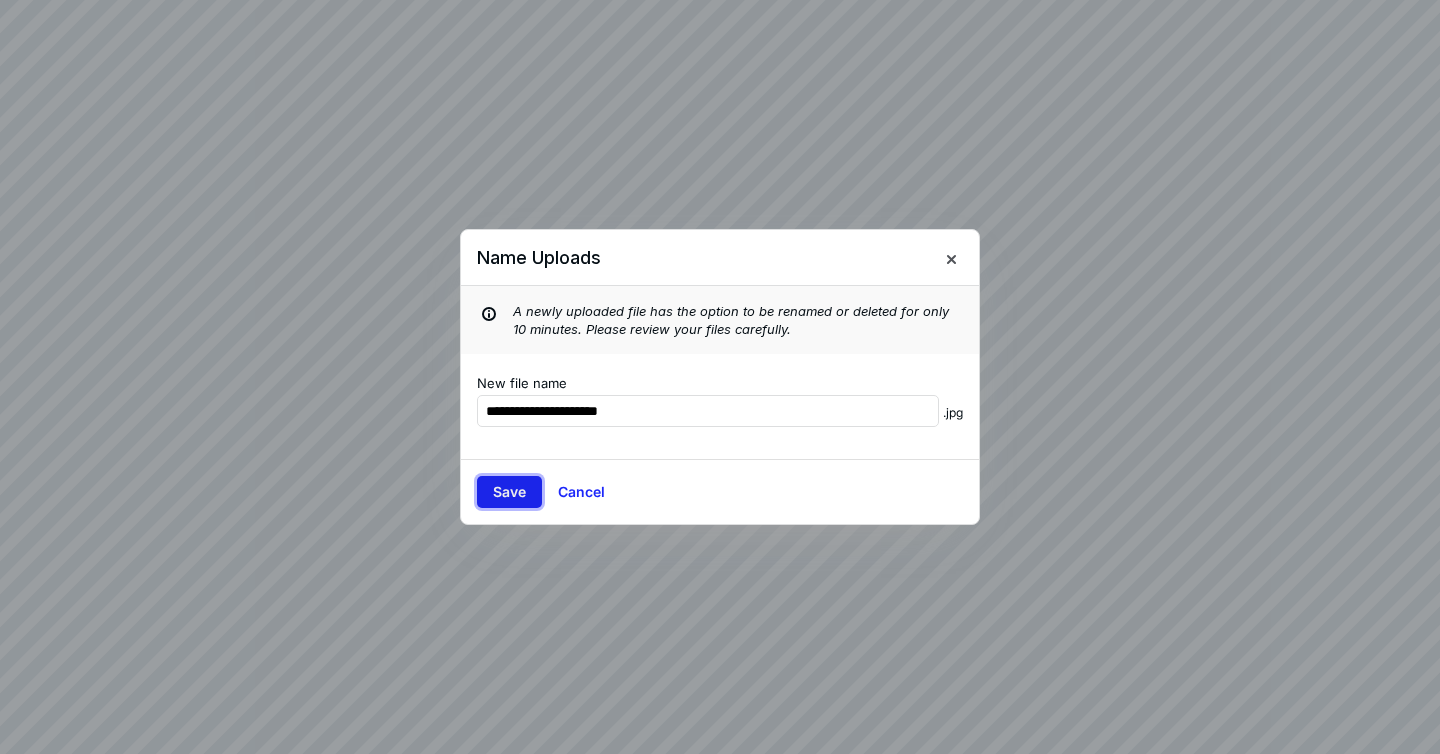 click on "Save" at bounding box center (509, 492) 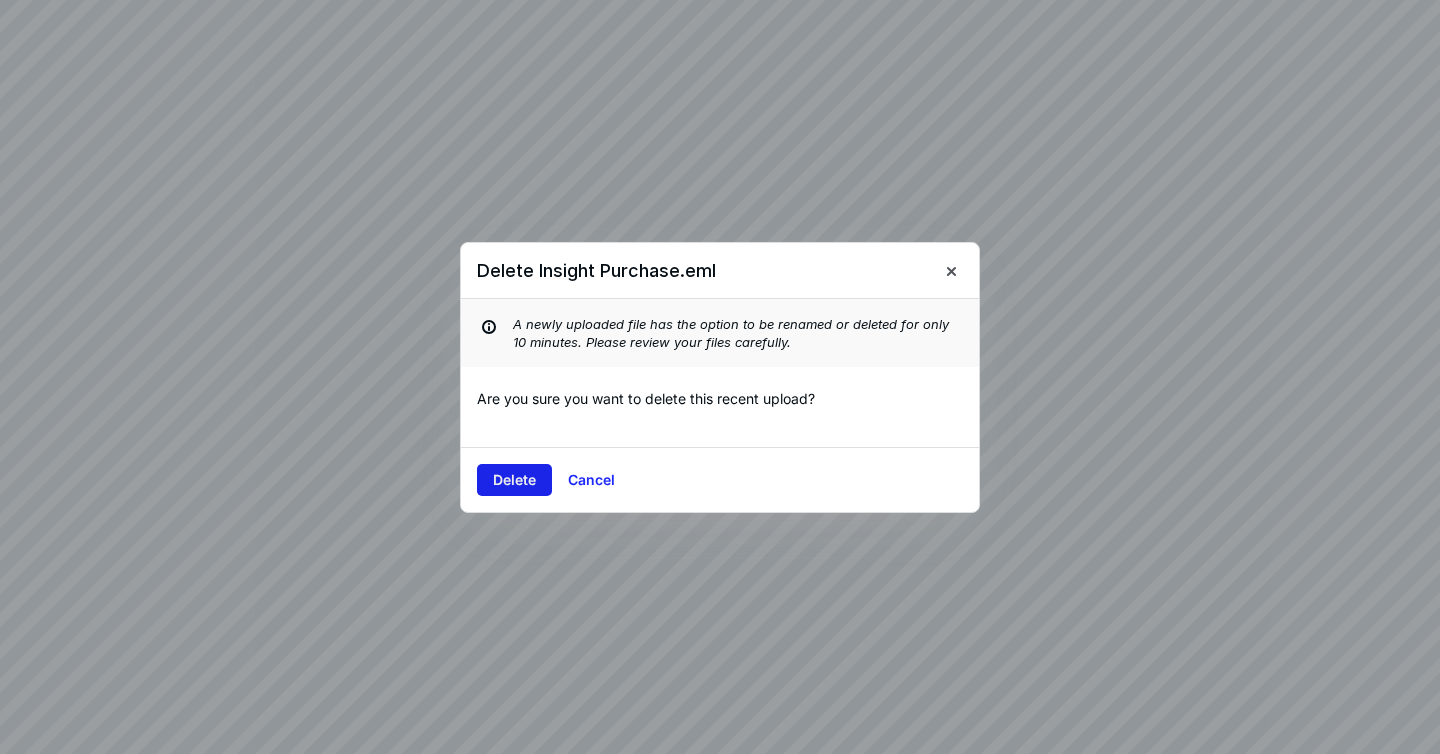 click on "Delete" at bounding box center (514, 480) 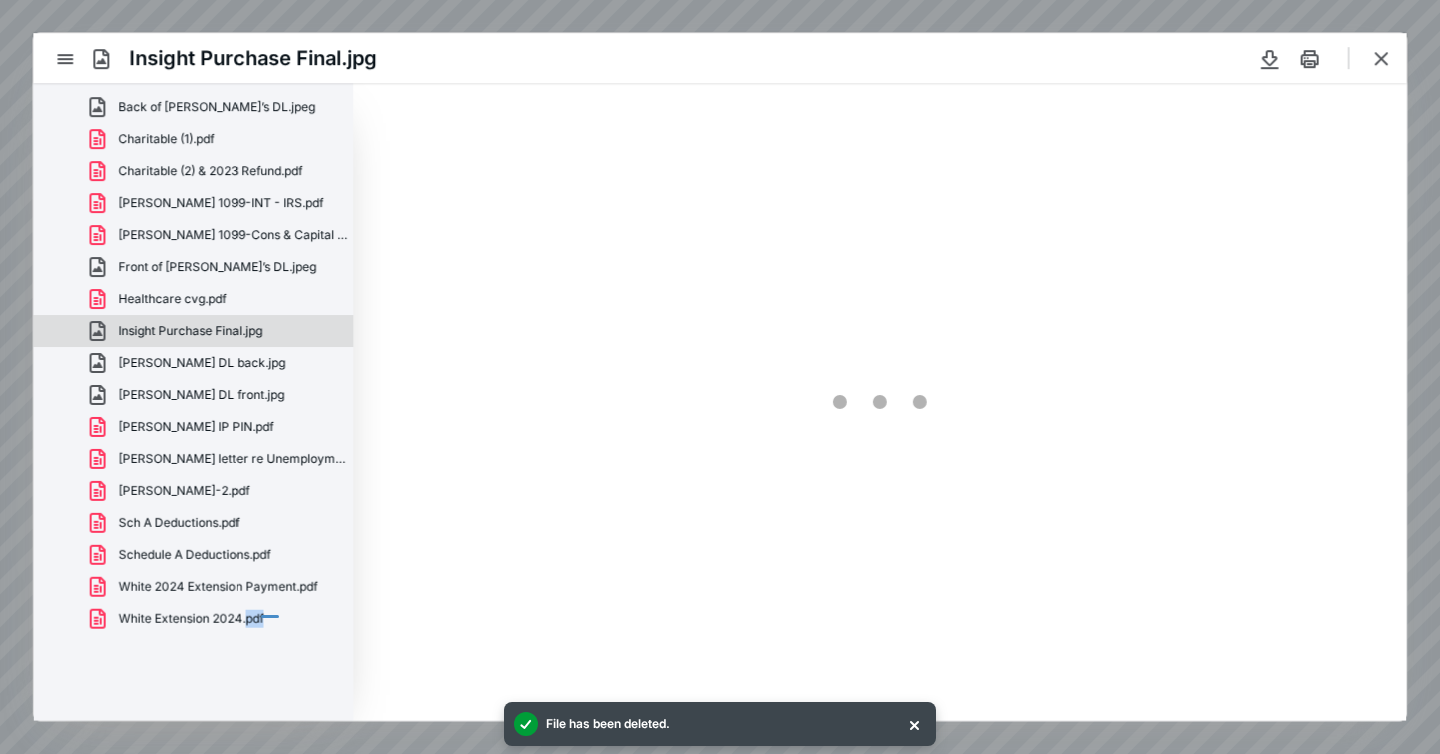 scroll, scrollTop: 0, scrollLeft: 0, axis: both 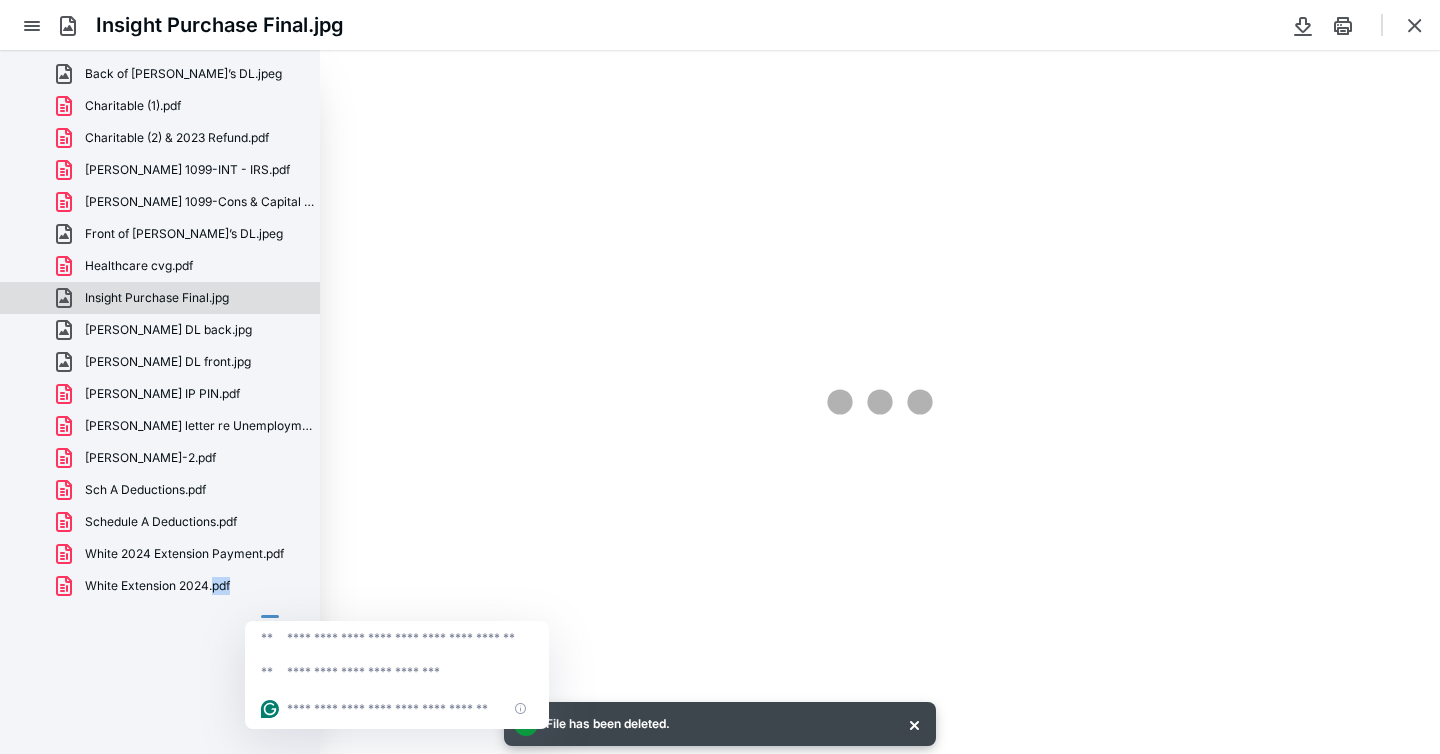 type on "84" 